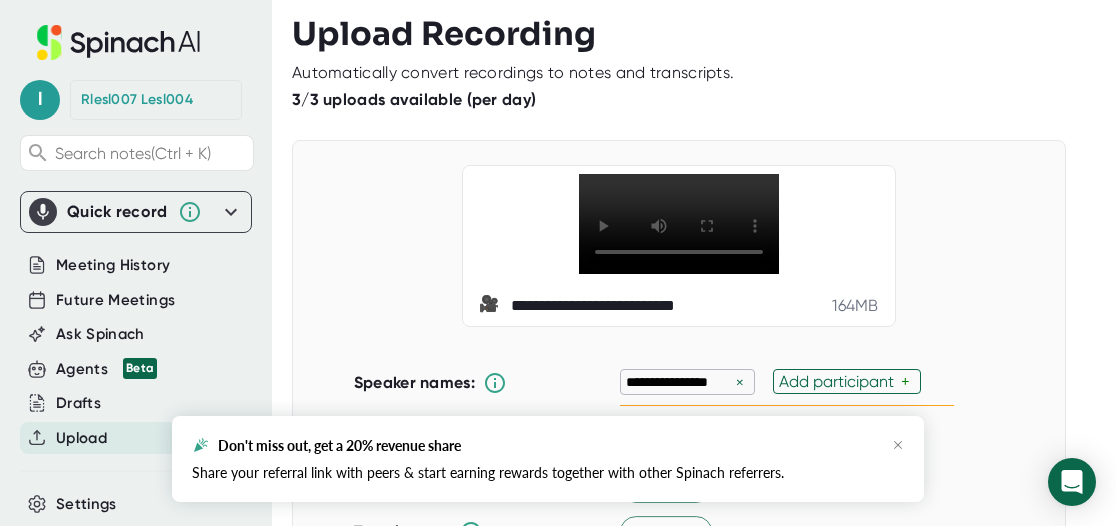 scroll, scrollTop: 0, scrollLeft: 0, axis: both 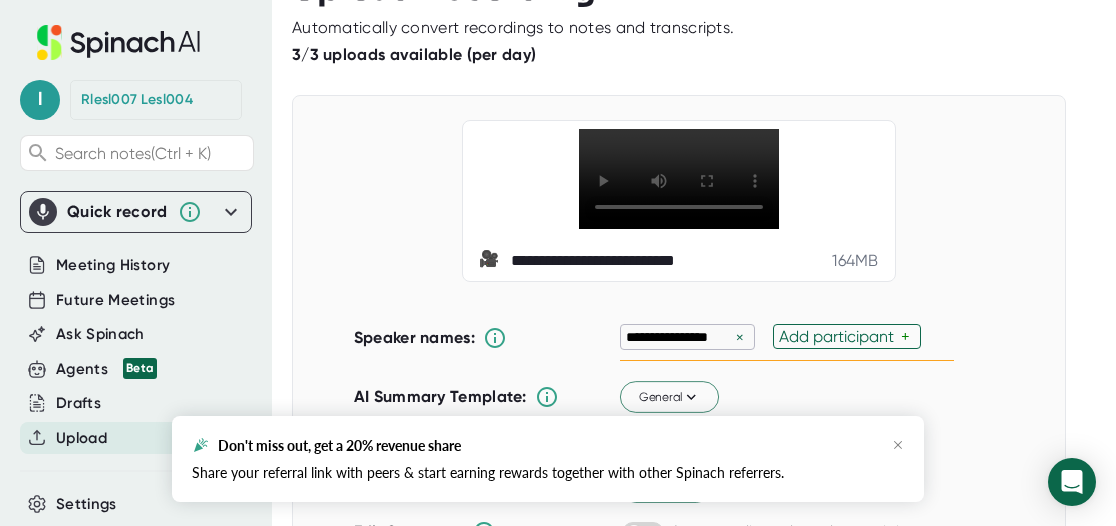 click on "×" at bounding box center [740, 337] 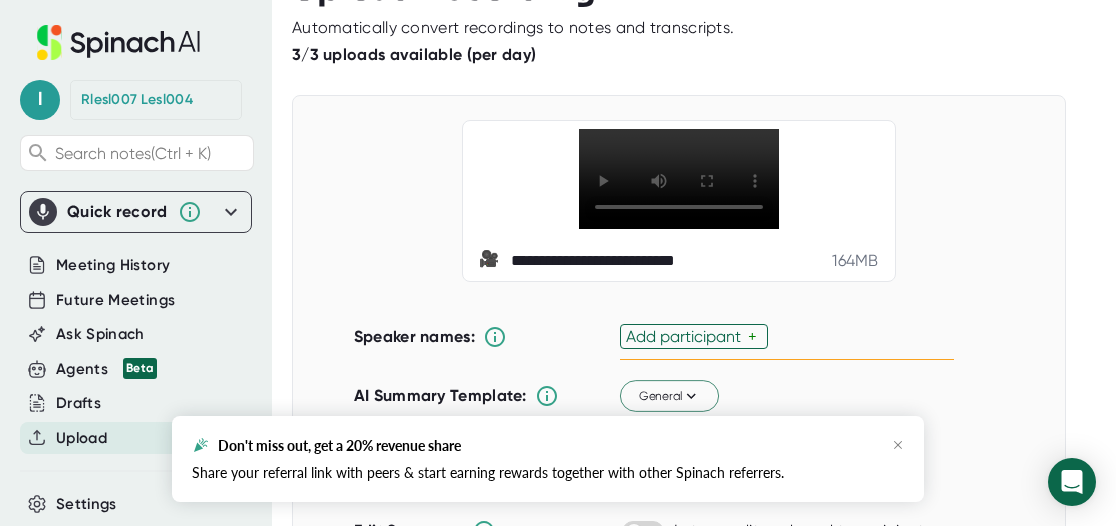 click on "Add participant" at bounding box center (687, 336) 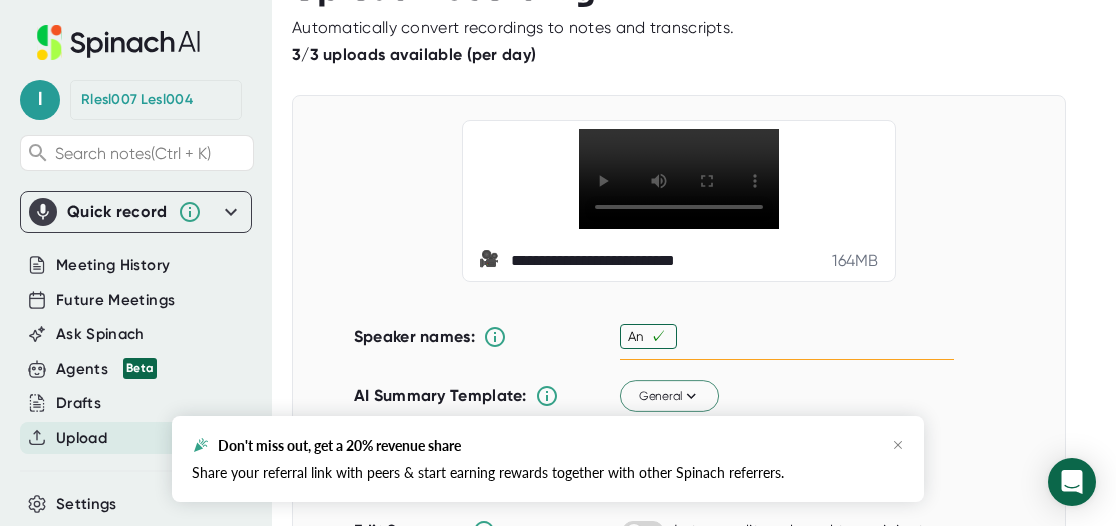 type on "[PERSON_NAME]" 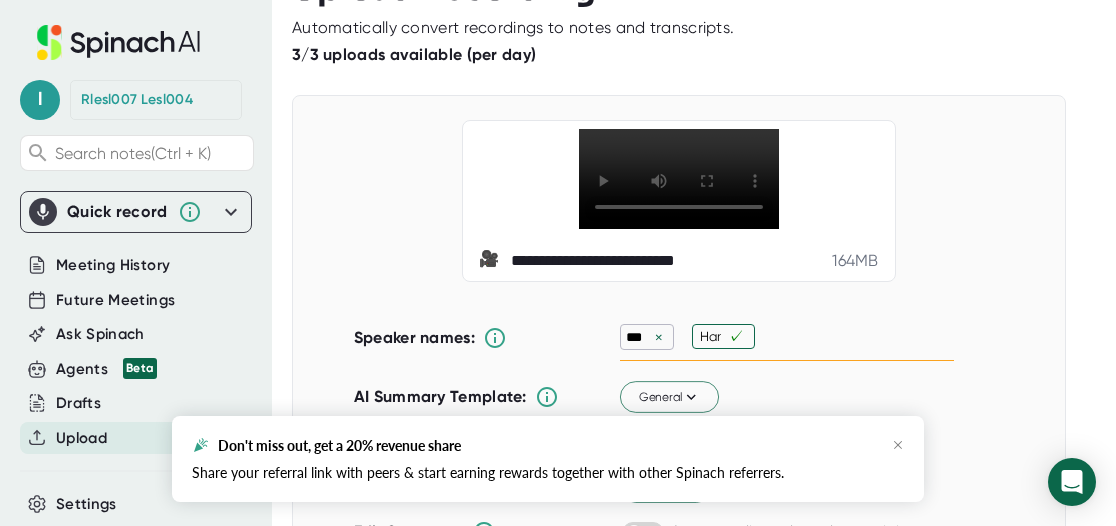 type on "[PERSON_NAME]" 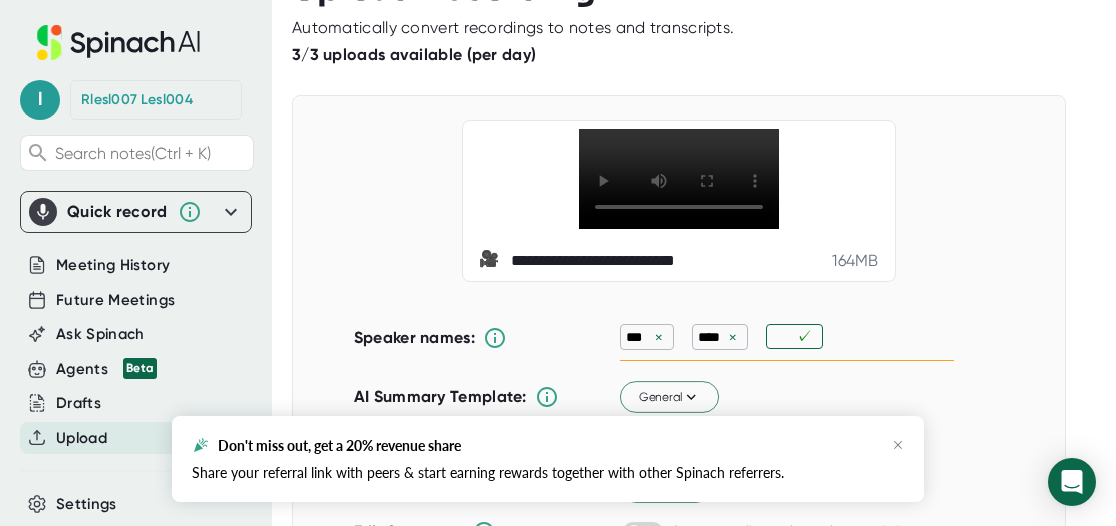 type on "J" 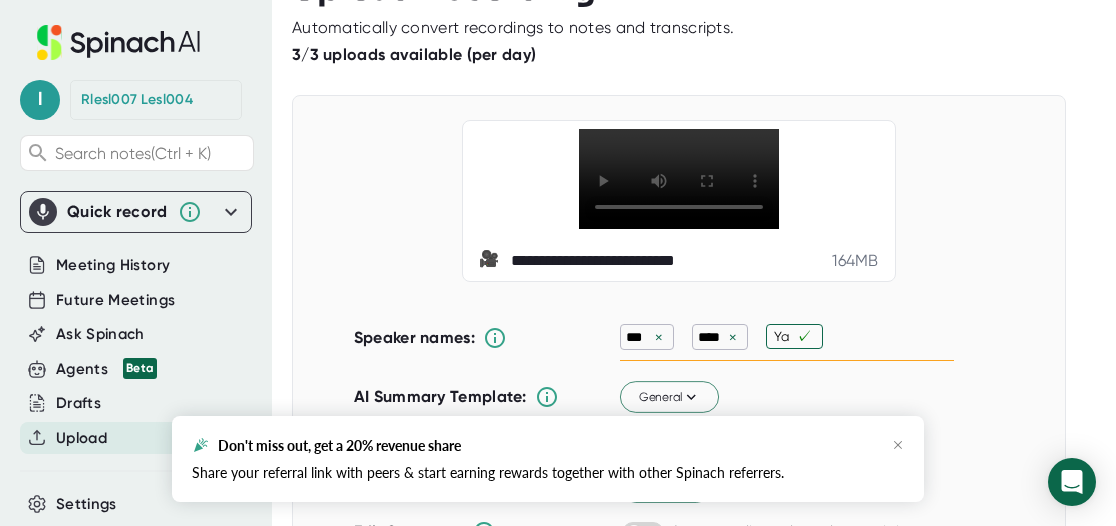 type on "[PERSON_NAME]" 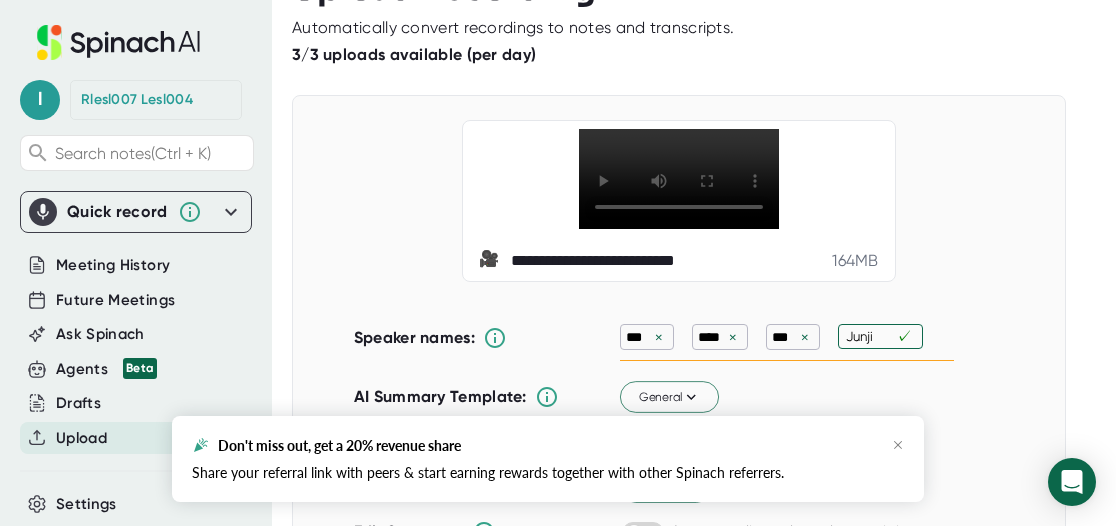 type on "Junjie" 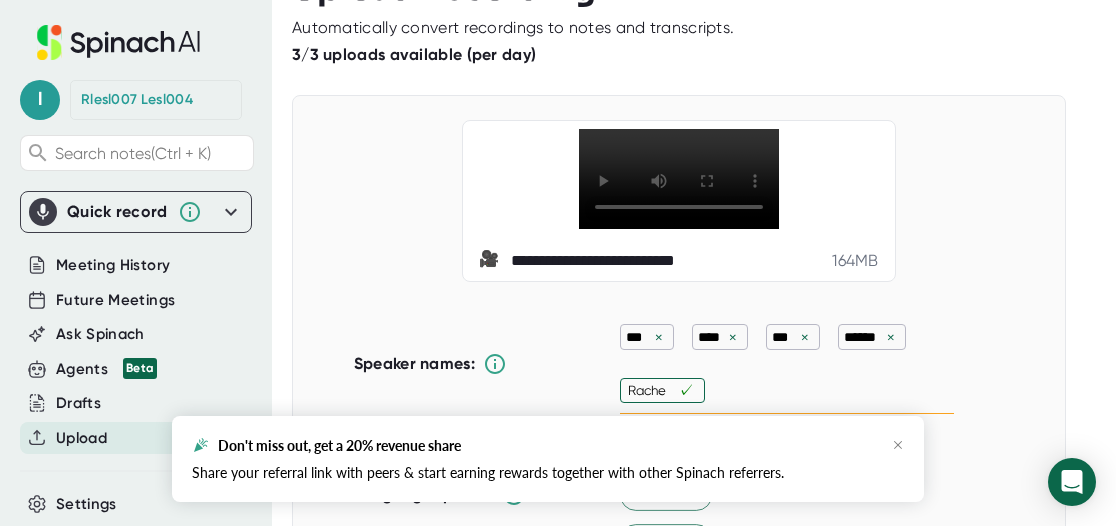 type on "[PERSON_NAME]" 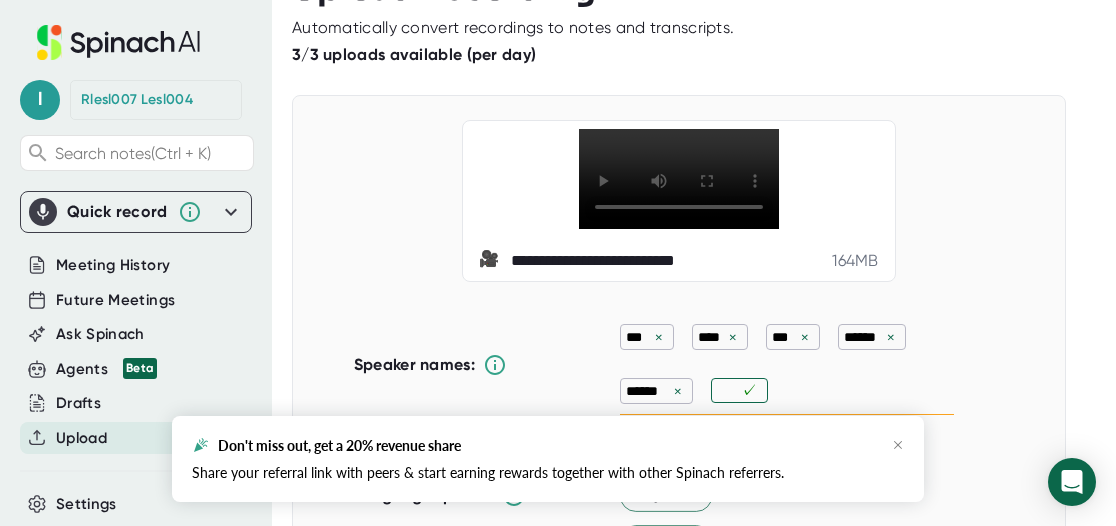 click at bounding box center [729, 390] 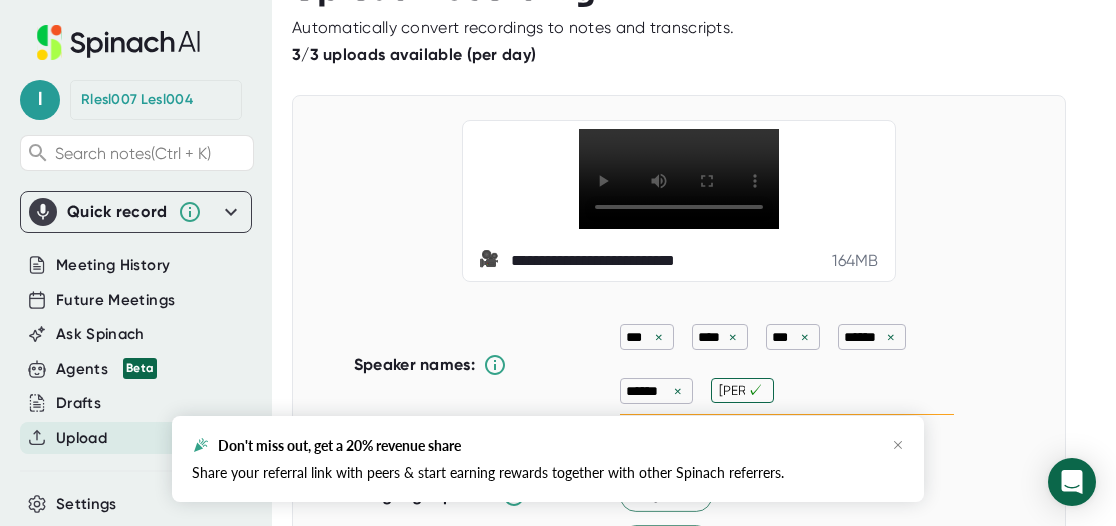 type on "[PERSON_NAME]" 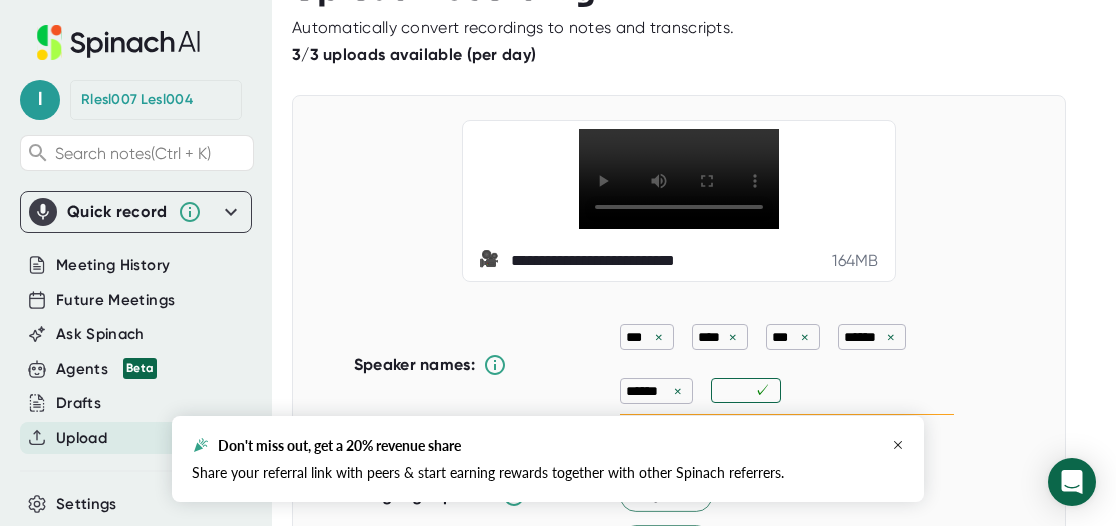 click 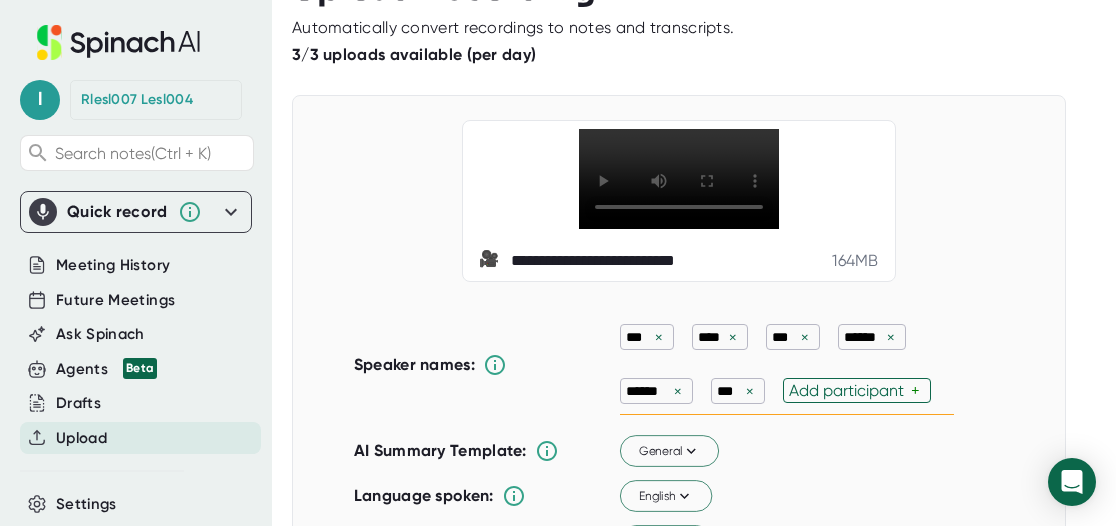 click on "Speaker names: *** × **** × *** × ****** × ****** × *** × Add participant + AI Summary Template: General Language spoken: English Translate to: English Edit Summary: Let me edit and send to recipients" at bounding box center [679, 452] 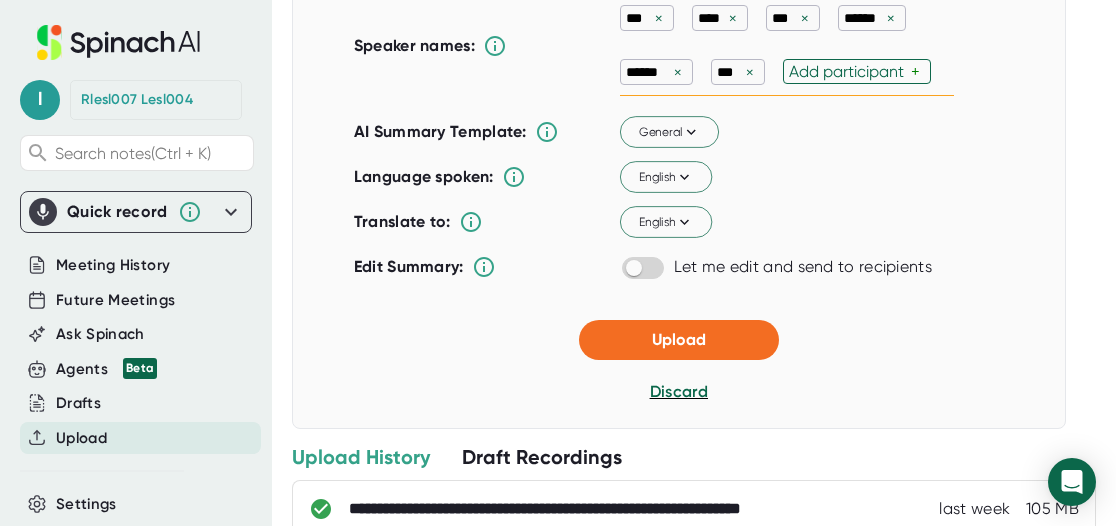 scroll, scrollTop: 365, scrollLeft: 0, axis: vertical 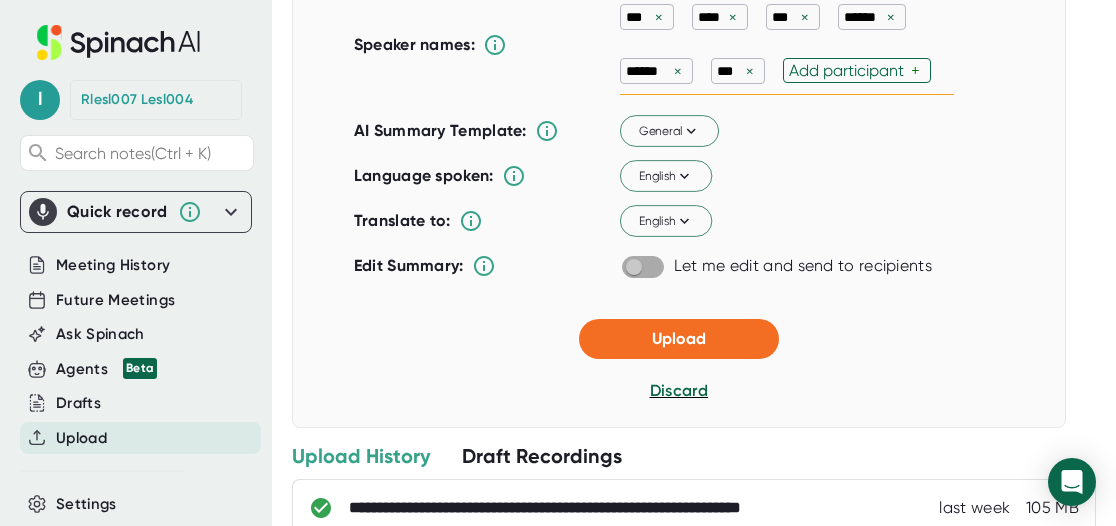click at bounding box center [633, 267] 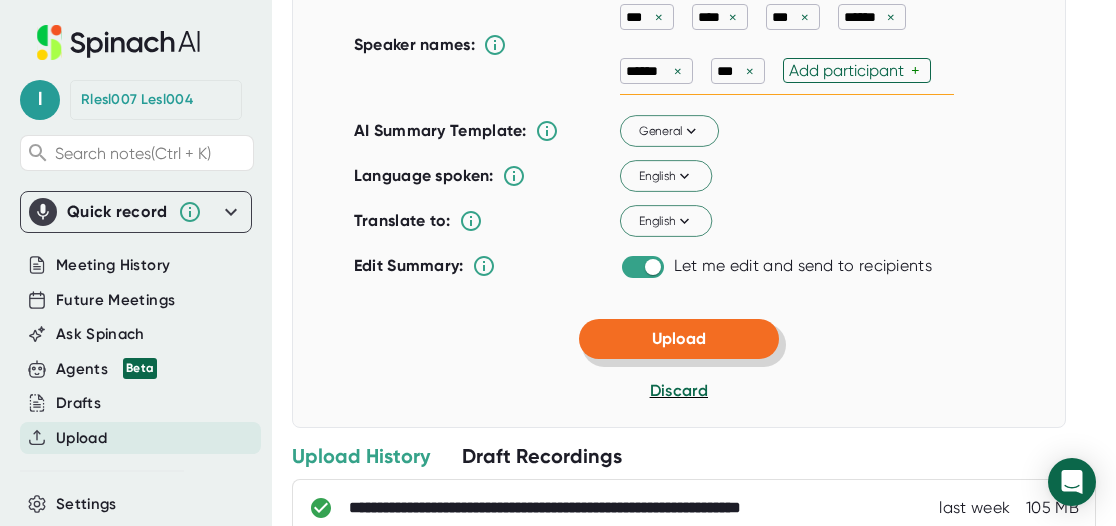 click on "Upload" at bounding box center (679, 338) 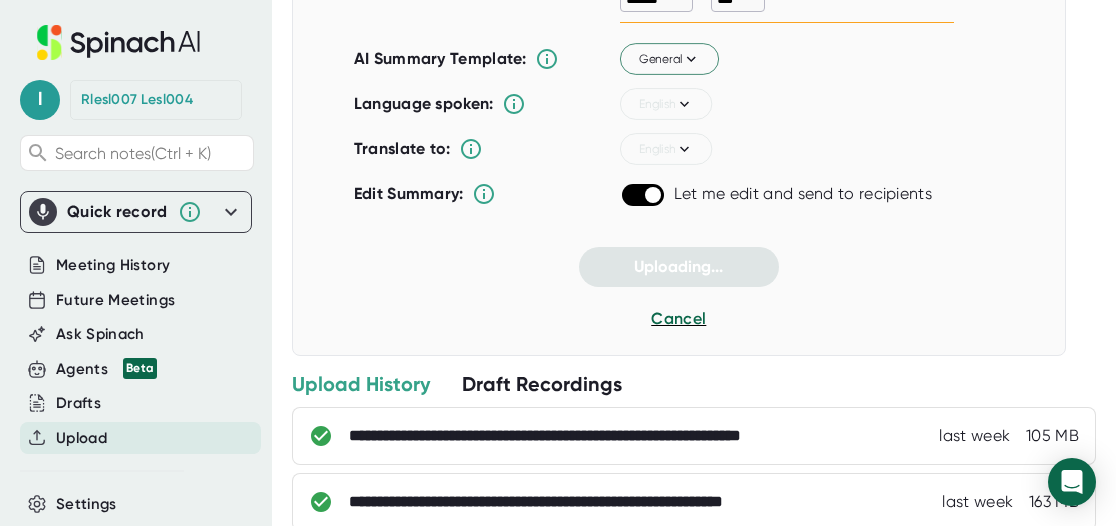 scroll, scrollTop: 293, scrollLeft: 0, axis: vertical 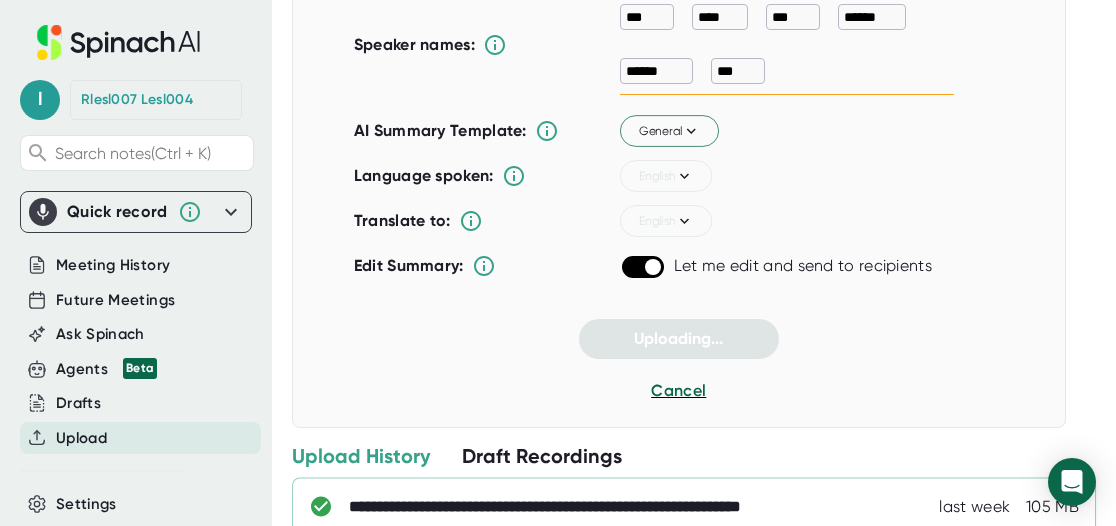 click on "**********" at bounding box center [623, 507] 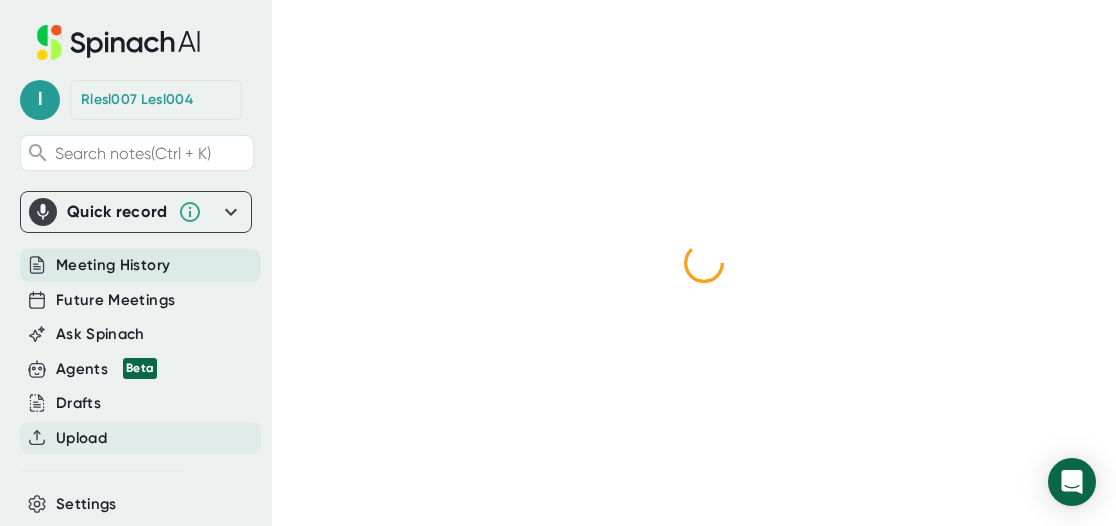 click on "Upload" at bounding box center (81, 438) 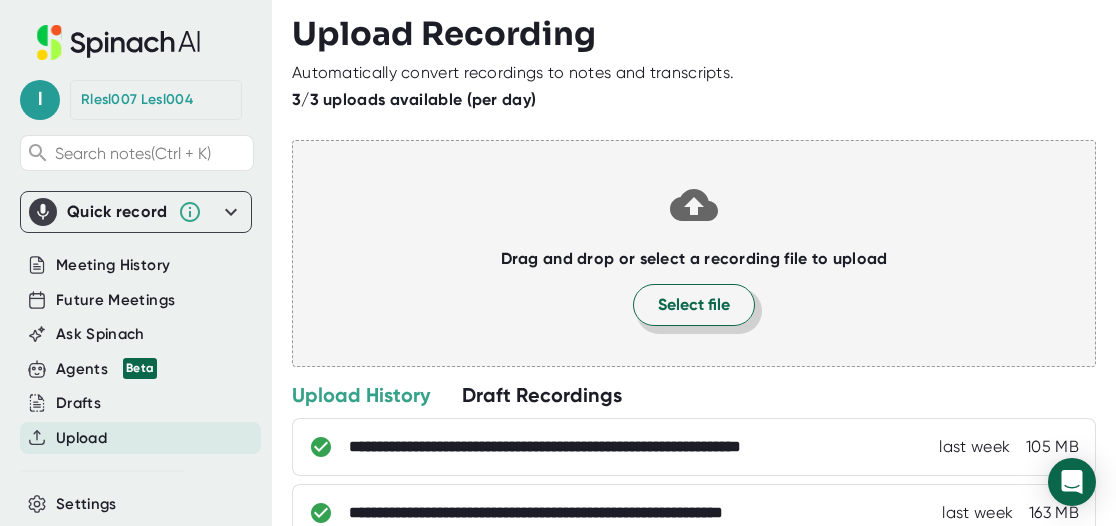 click on "Select file" at bounding box center (694, 305) 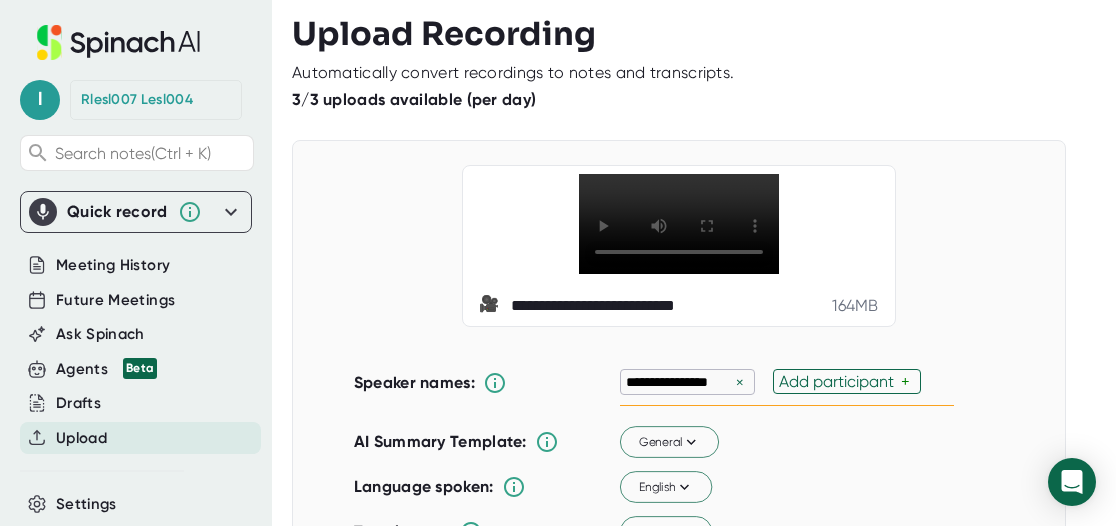 click on "×" at bounding box center [740, 382] 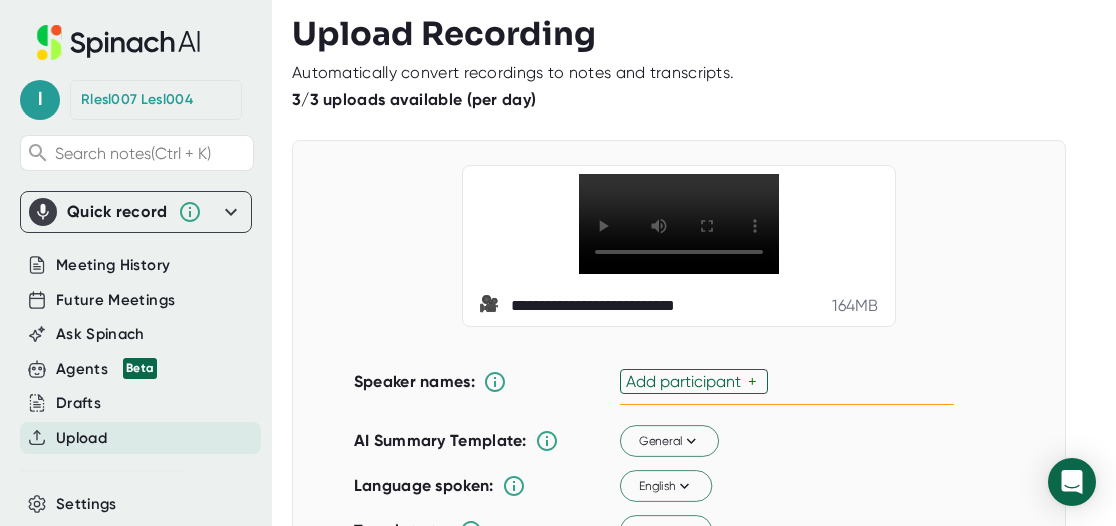 click on "Add participant" at bounding box center [687, 381] 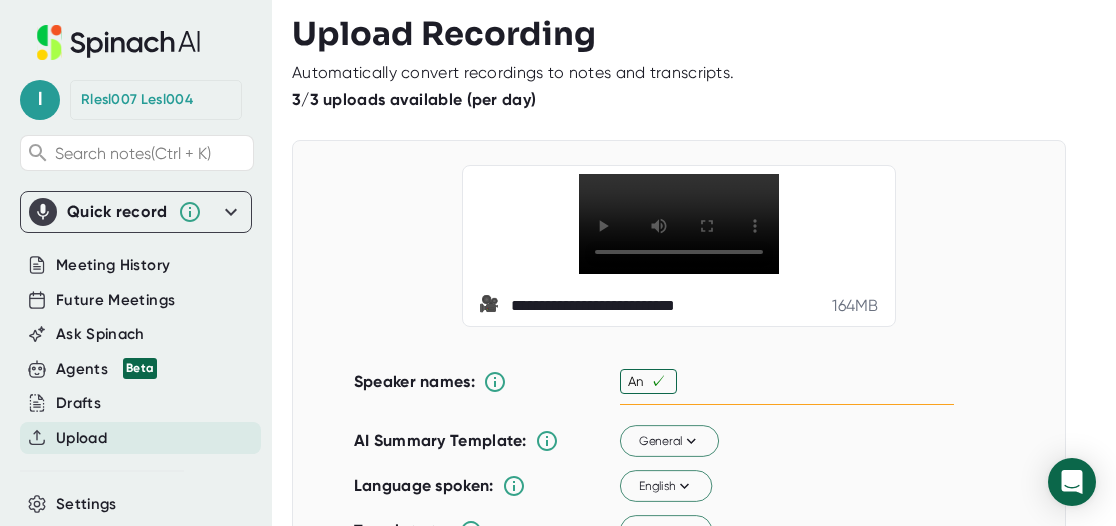 type on "[PERSON_NAME]" 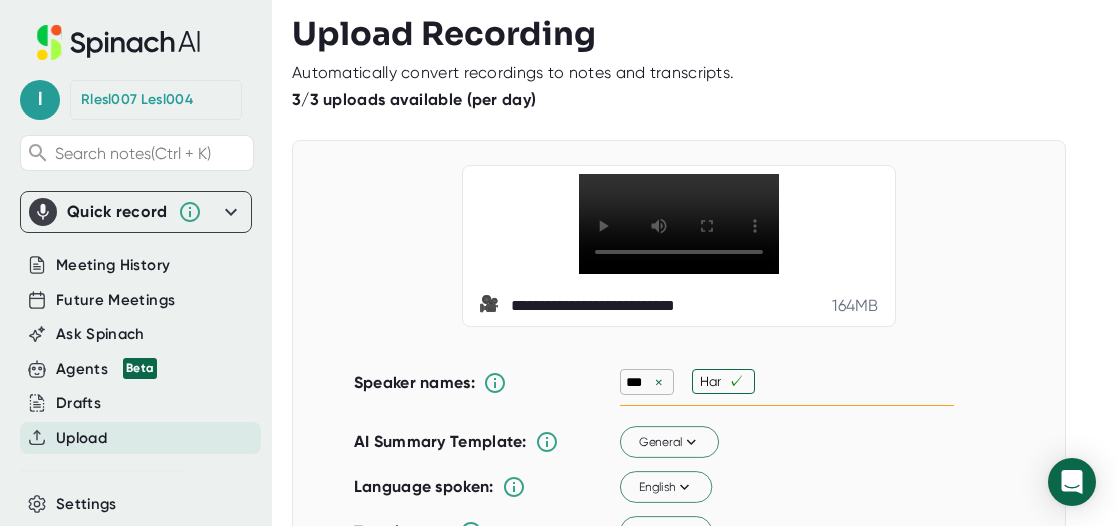 type on "[PERSON_NAME]" 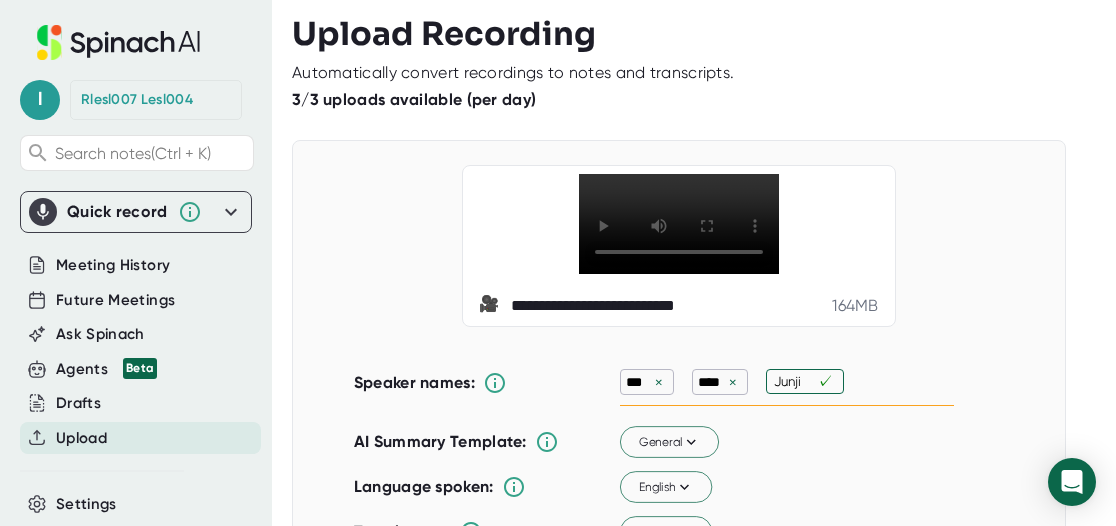 type on "Junjie" 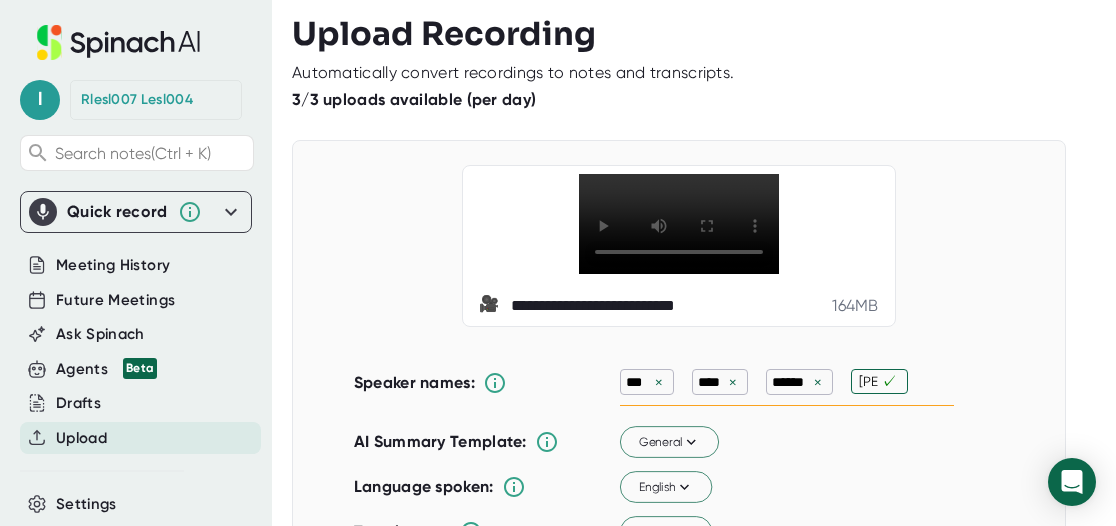 type on "[PERSON_NAME]" 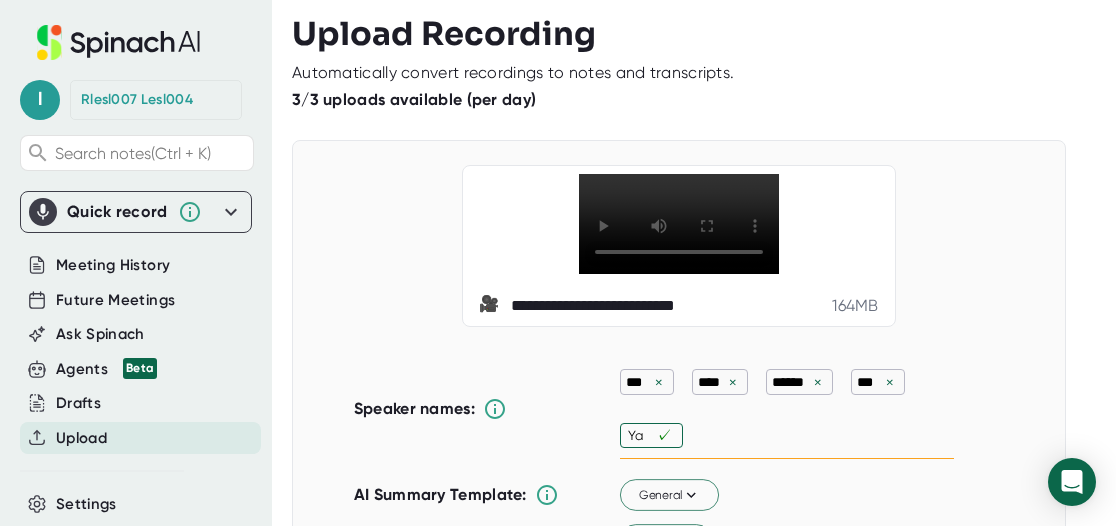type on "[PERSON_NAME]" 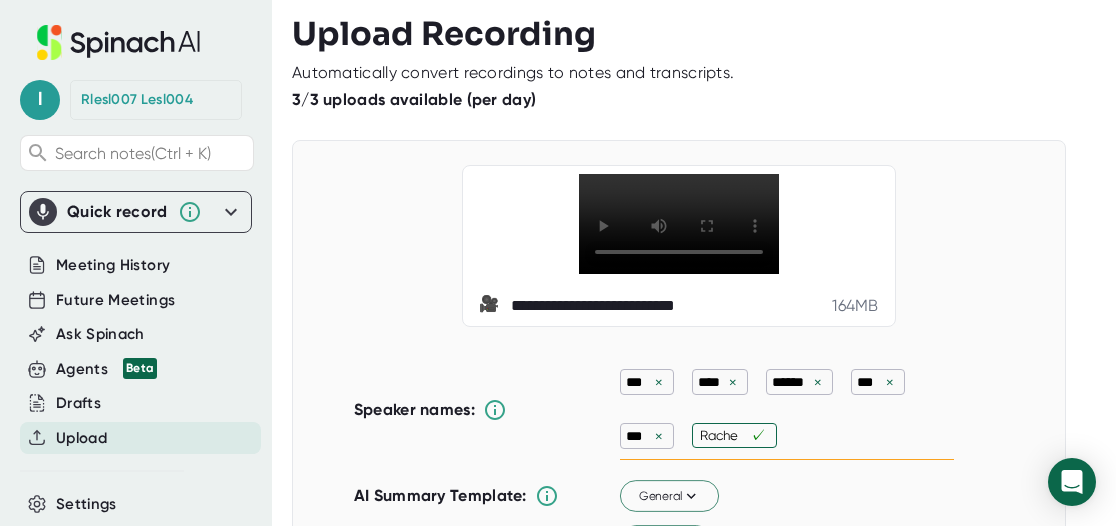 type on "[PERSON_NAME]" 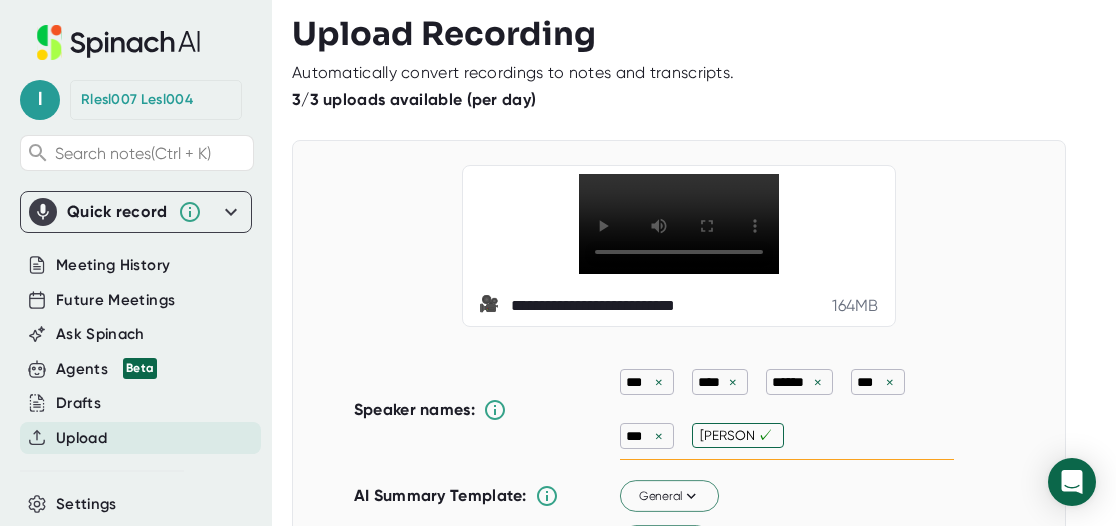 type 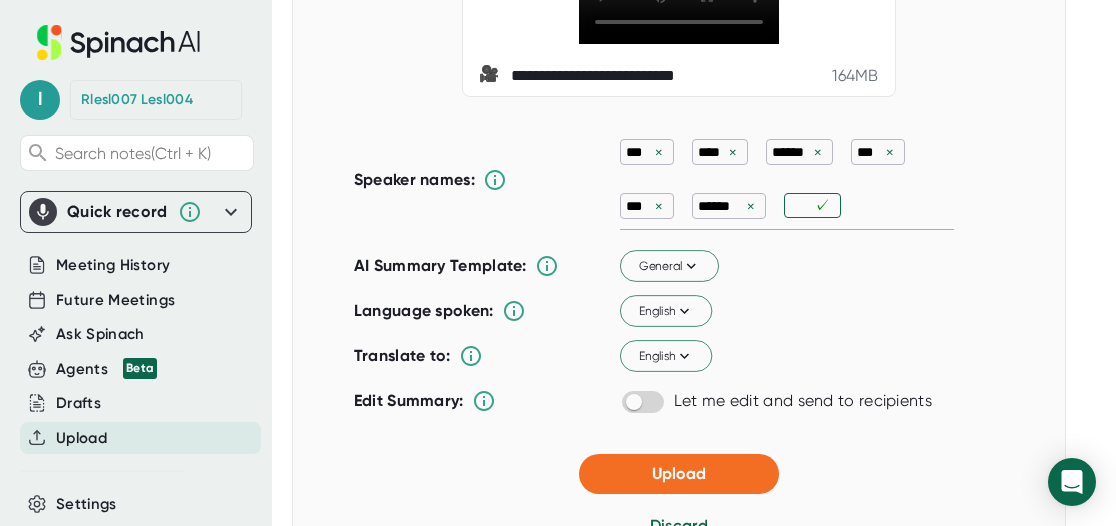 scroll, scrollTop: 451, scrollLeft: 0, axis: vertical 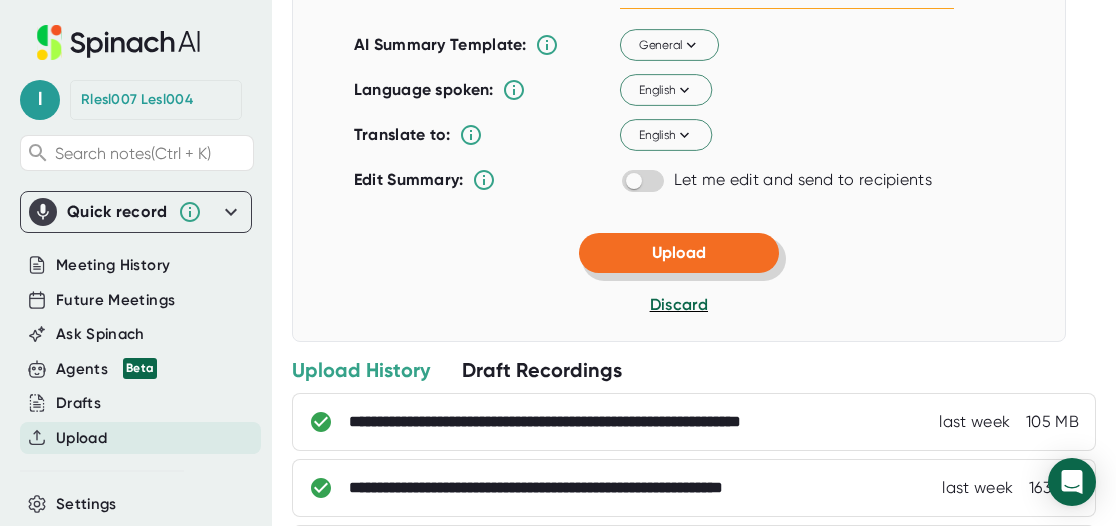 click on "Upload" at bounding box center [679, 253] 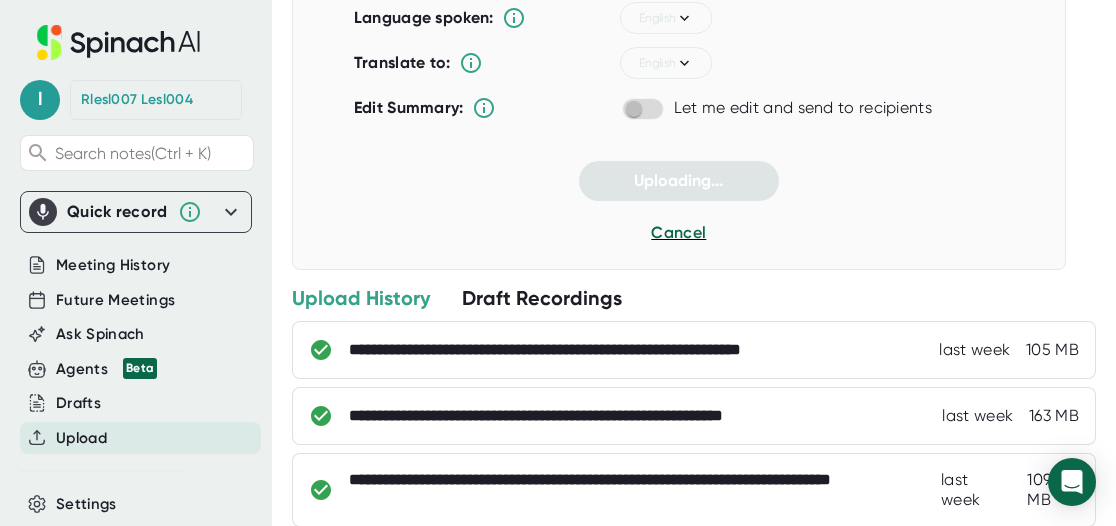 scroll, scrollTop: 379, scrollLeft: 0, axis: vertical 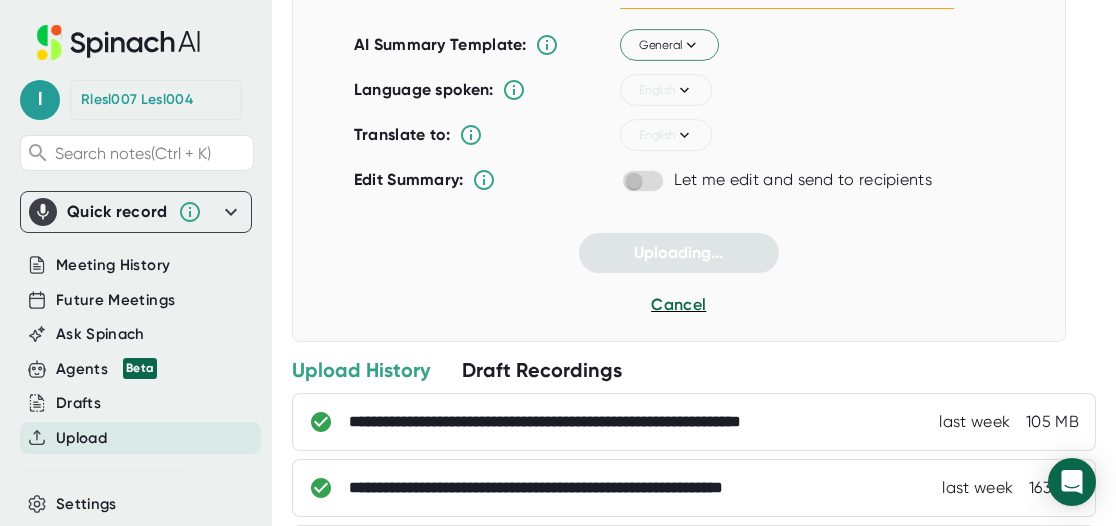 drag, startPoint x: 406, startPoint y: 413, endPoint x: 1033, endPoint y: 293, distance: 638.38 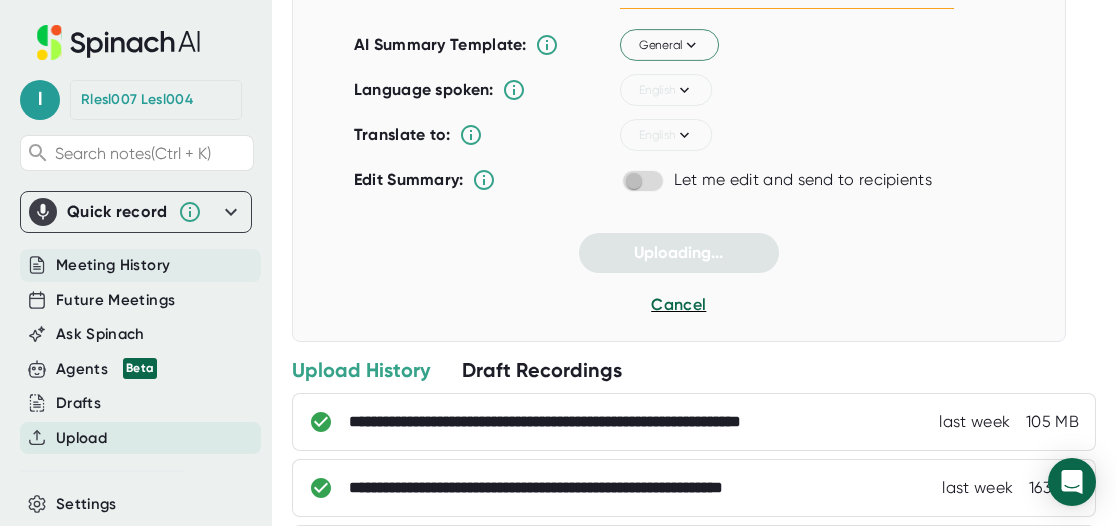 type 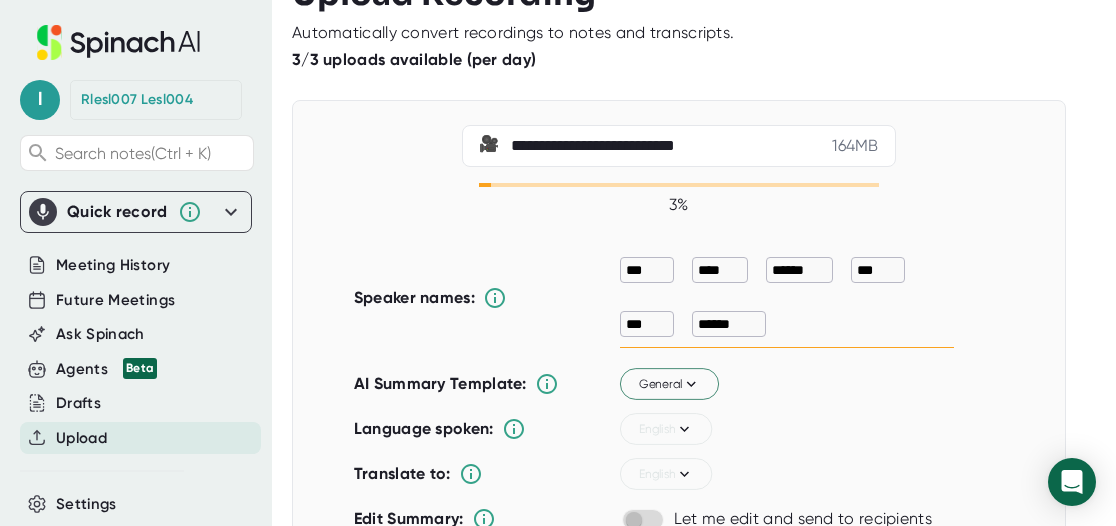scroll, scrollTop: 36, scrollLeft: 0, axis: vertical 